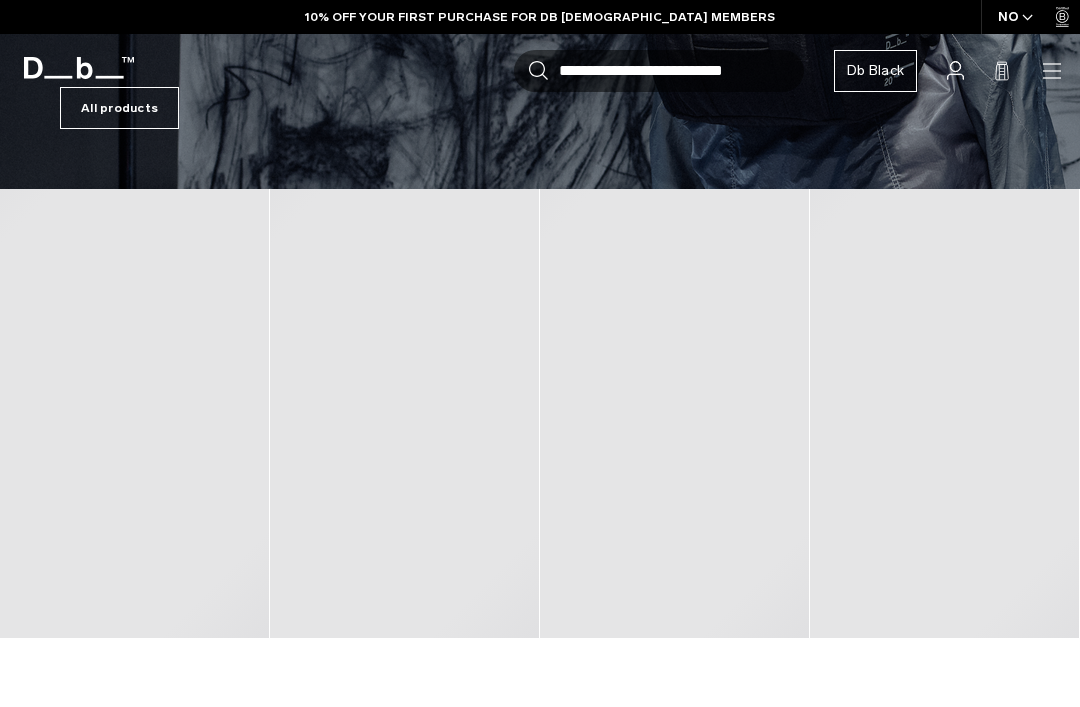 scroll, scrollTop: 409, scrollLeft: 0, axis: vertical 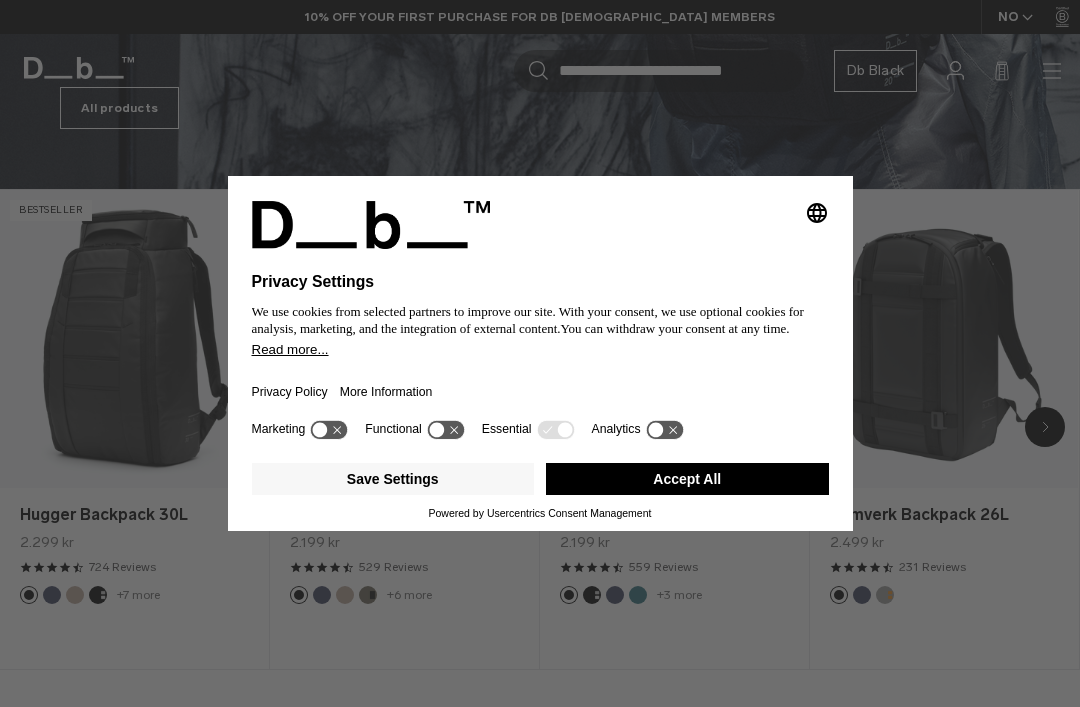 click on "Accept All" at bounding box center [687, 479] 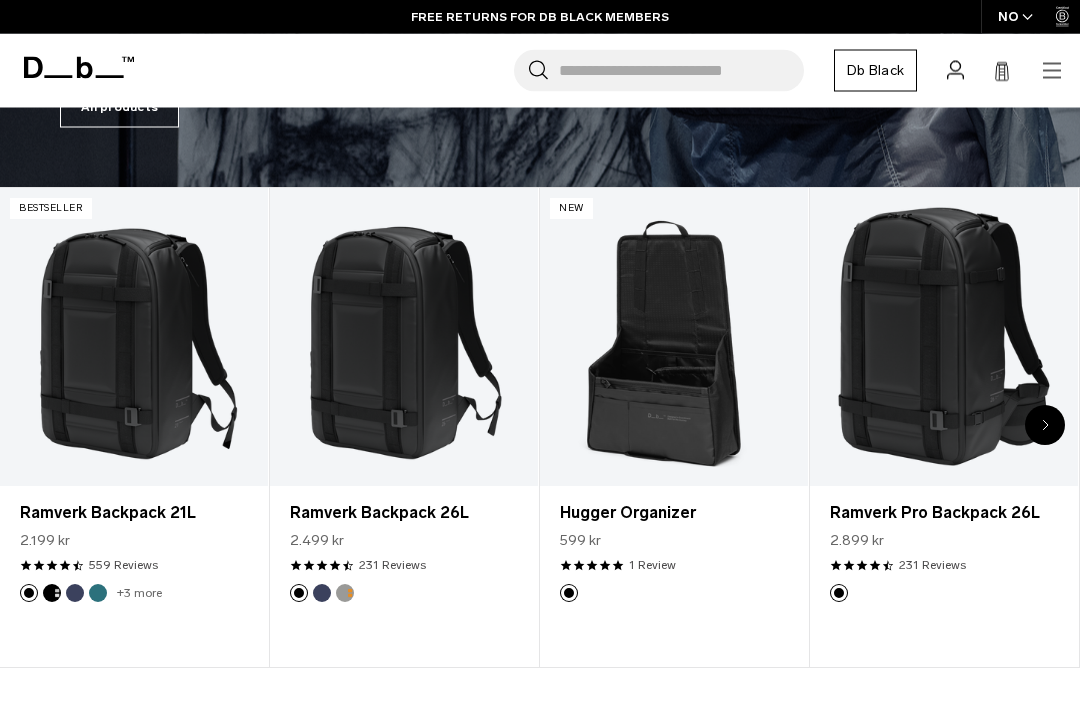 scroll, scrollTop: 405, scrollLeft: 0, axis: vertical 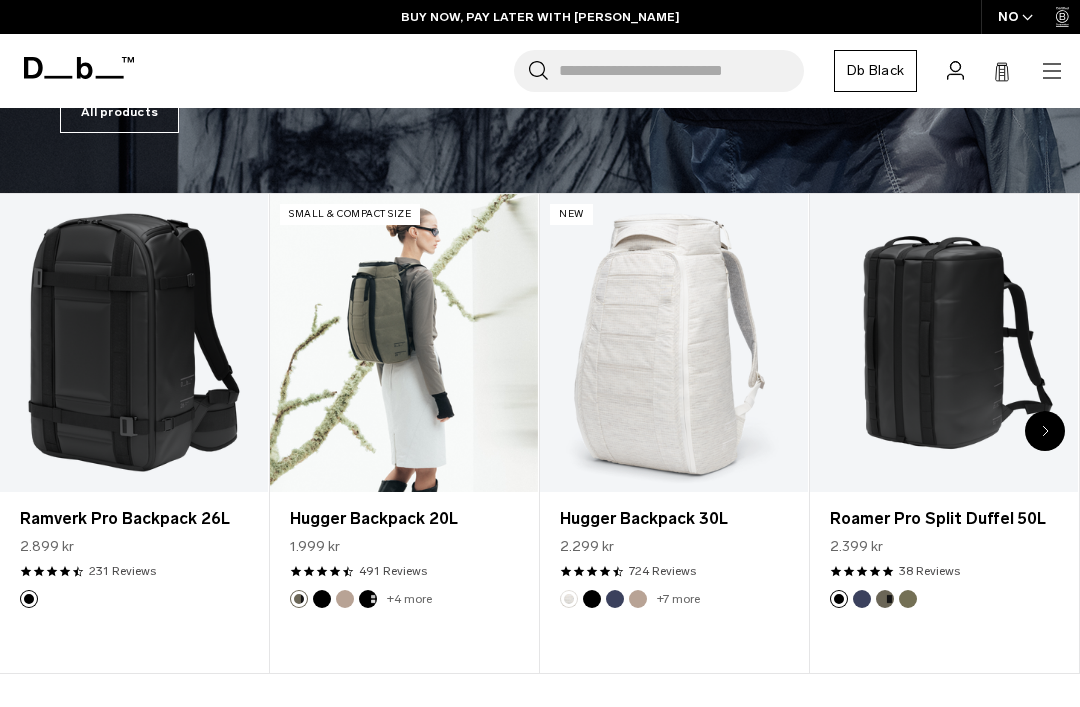 click at bounding box center (404, 343) 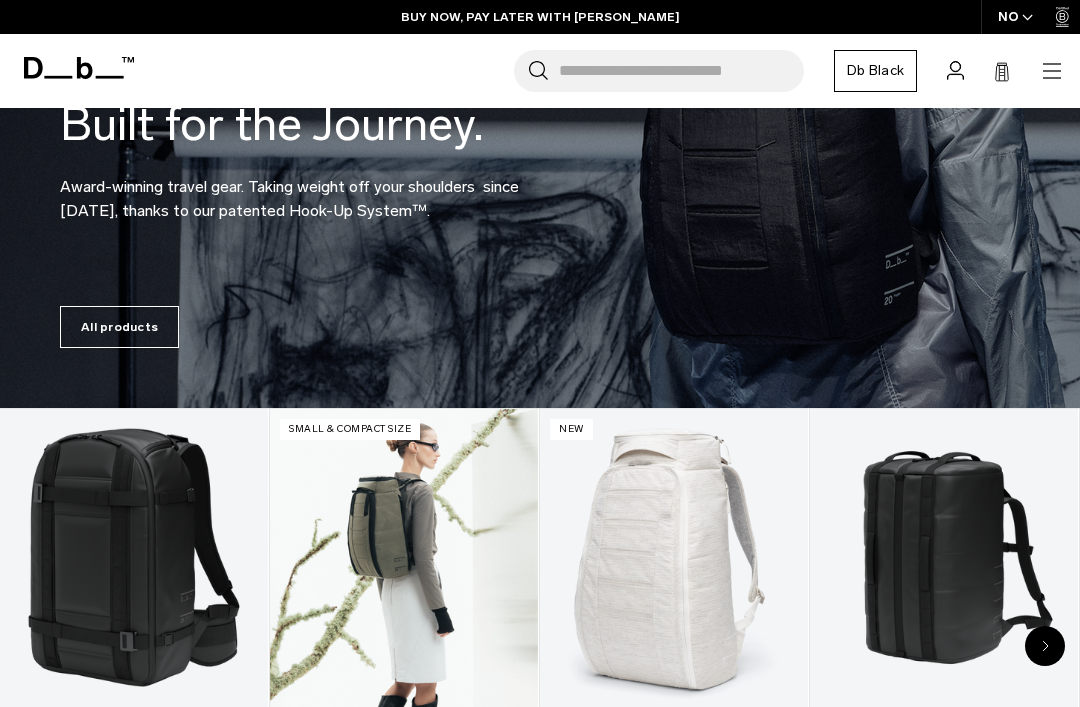 scroll, scrollTop: 405, scrollLeft: 0, axis: vertical 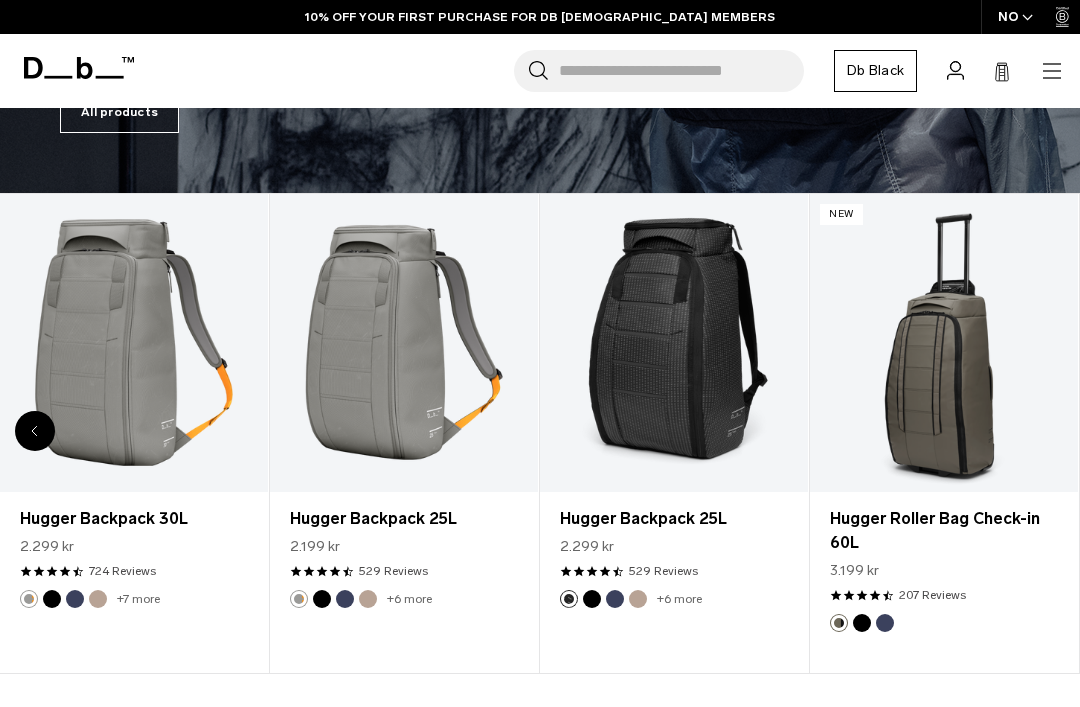 click on "Hugger Roller Bag Check-in 60L" at bounding box center (944, 531) 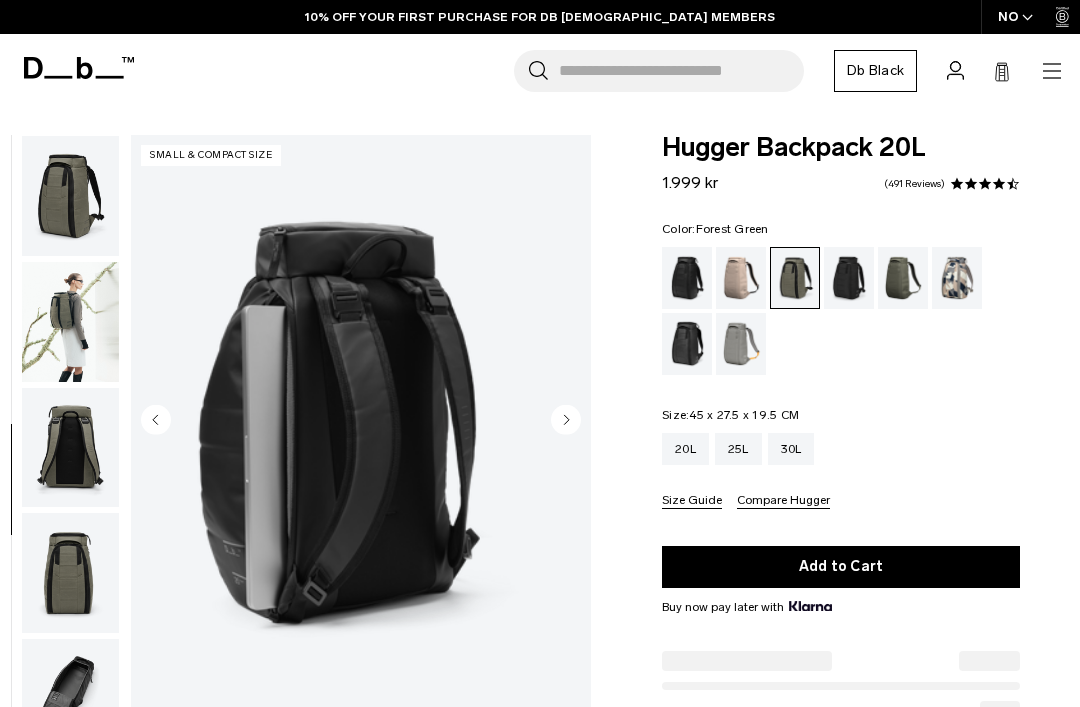 scroll, scrollTop: 0, scrollLeft: 0, axis: both 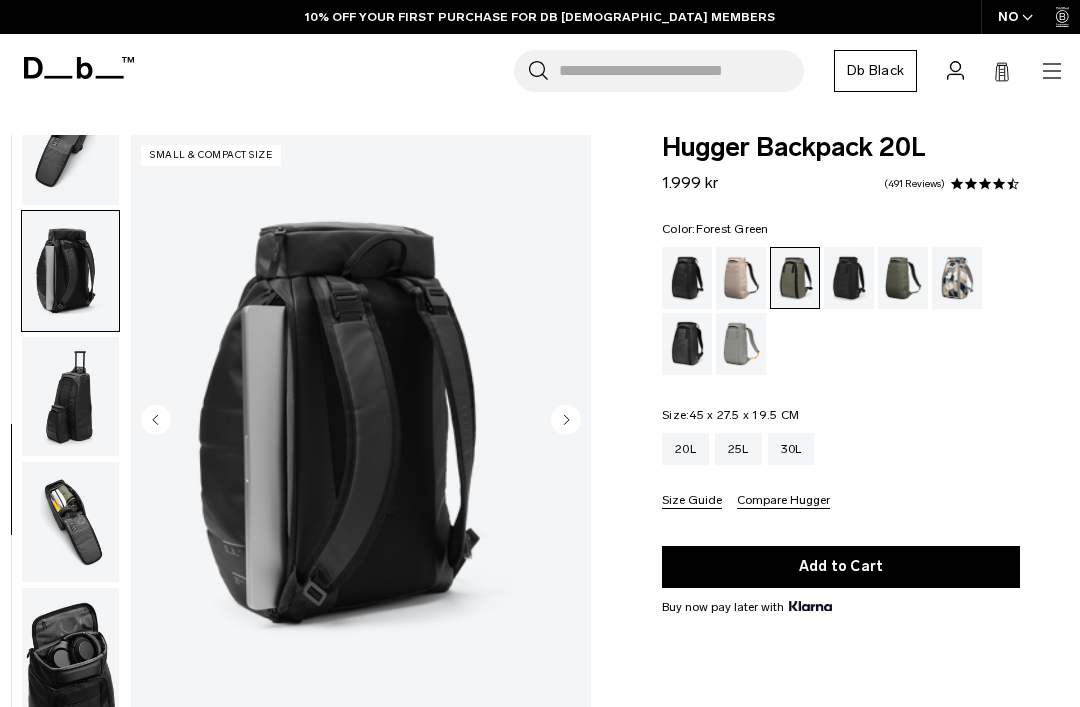 click at bounding box center [70, 397] 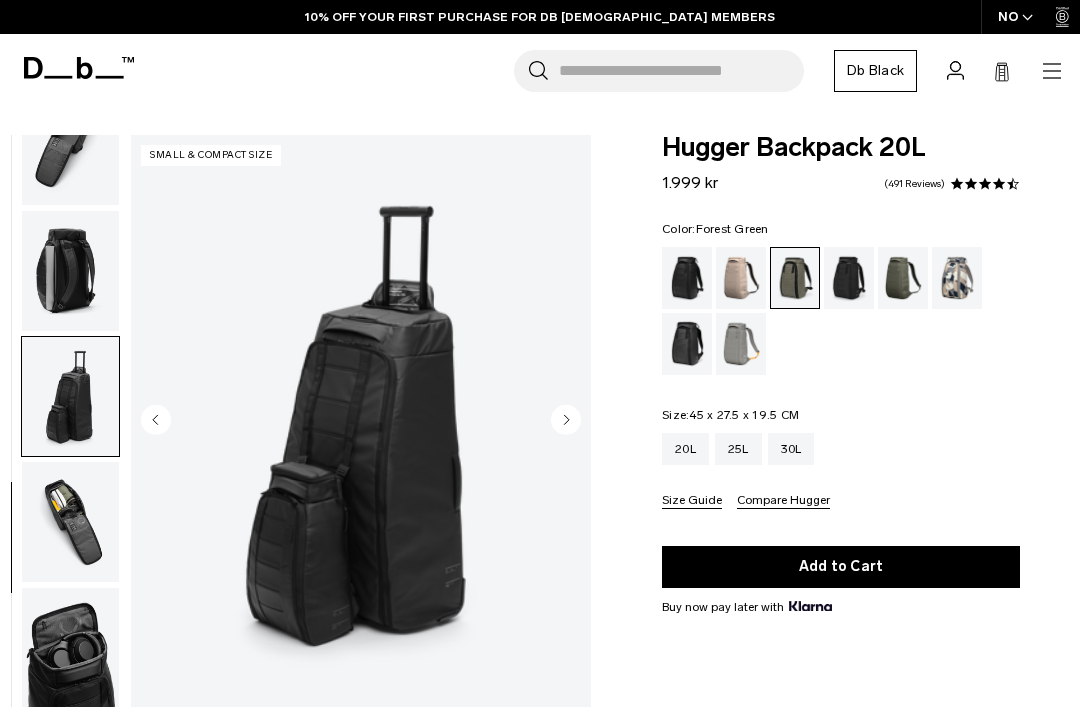 scroll, scrollTop: 0, scrollLeft: 0, axis: both 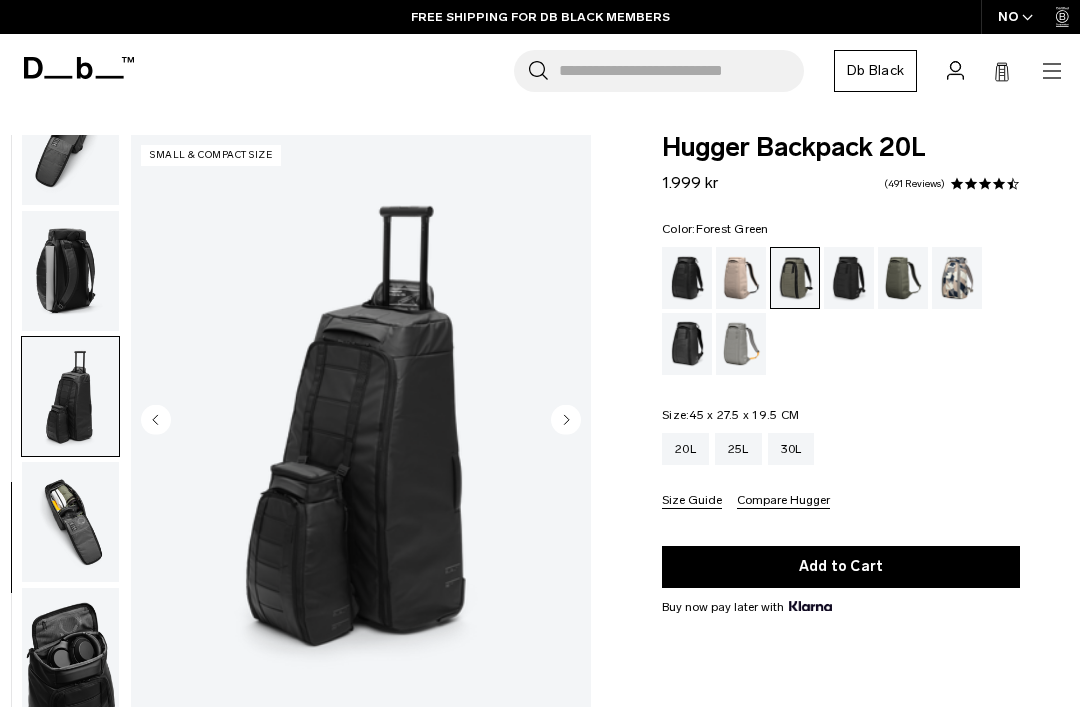 click at bounding box center [70, 522] 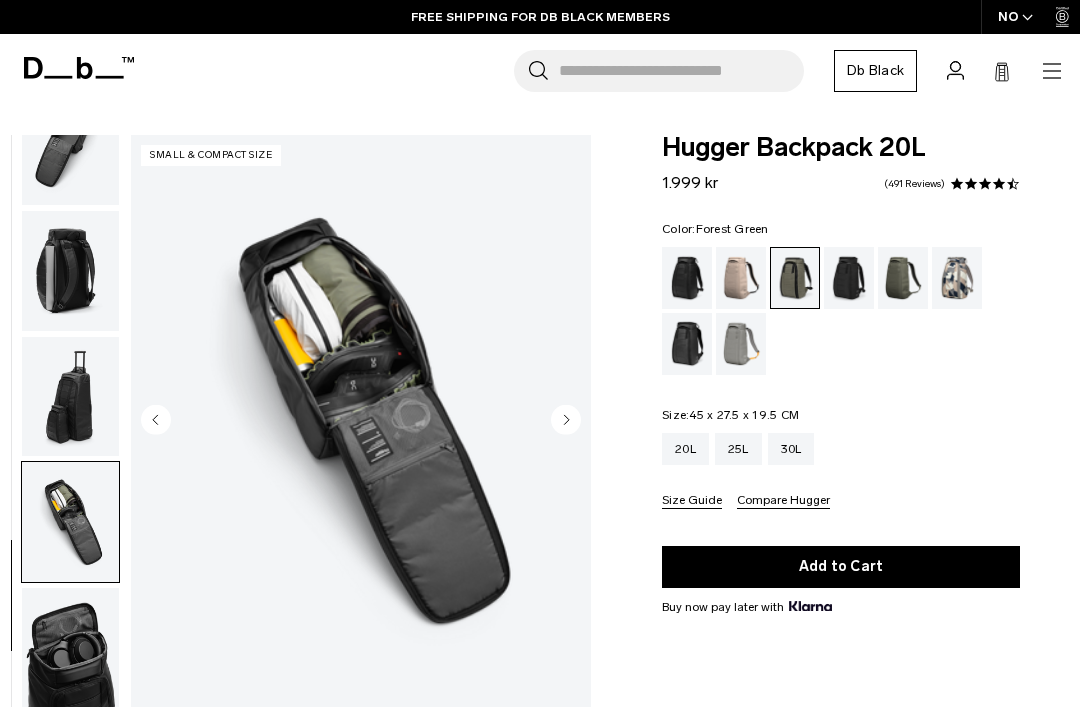click at bounding box center (70, 648) 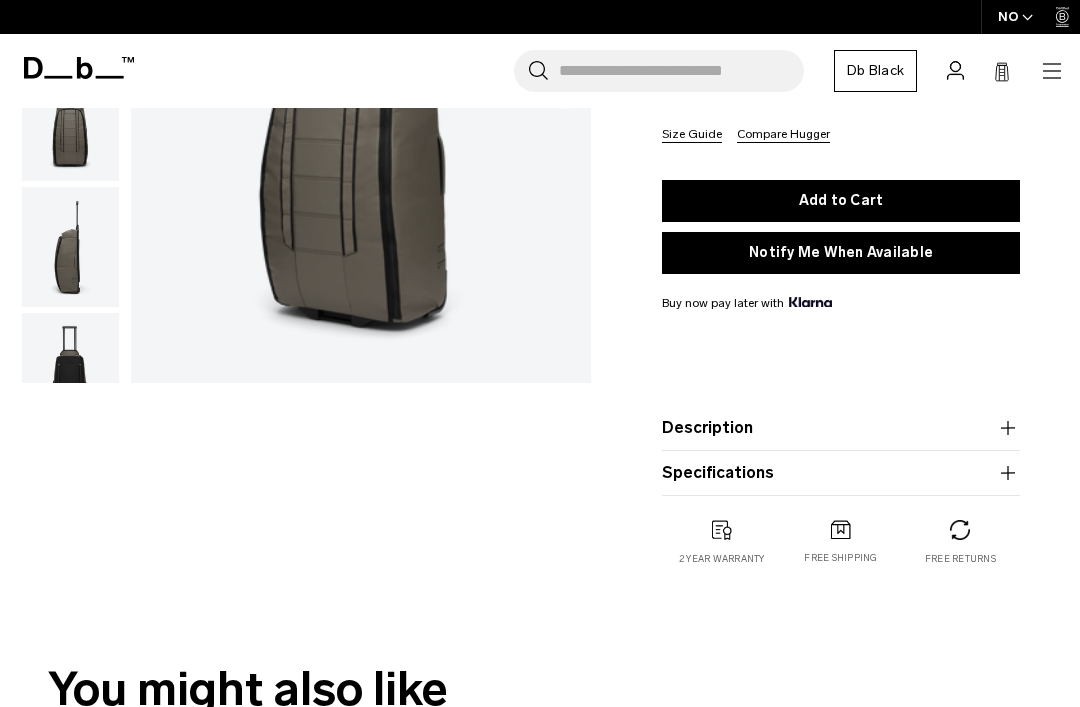 scroll, scrollTop: 0, scrollLeft: 0, axis: both 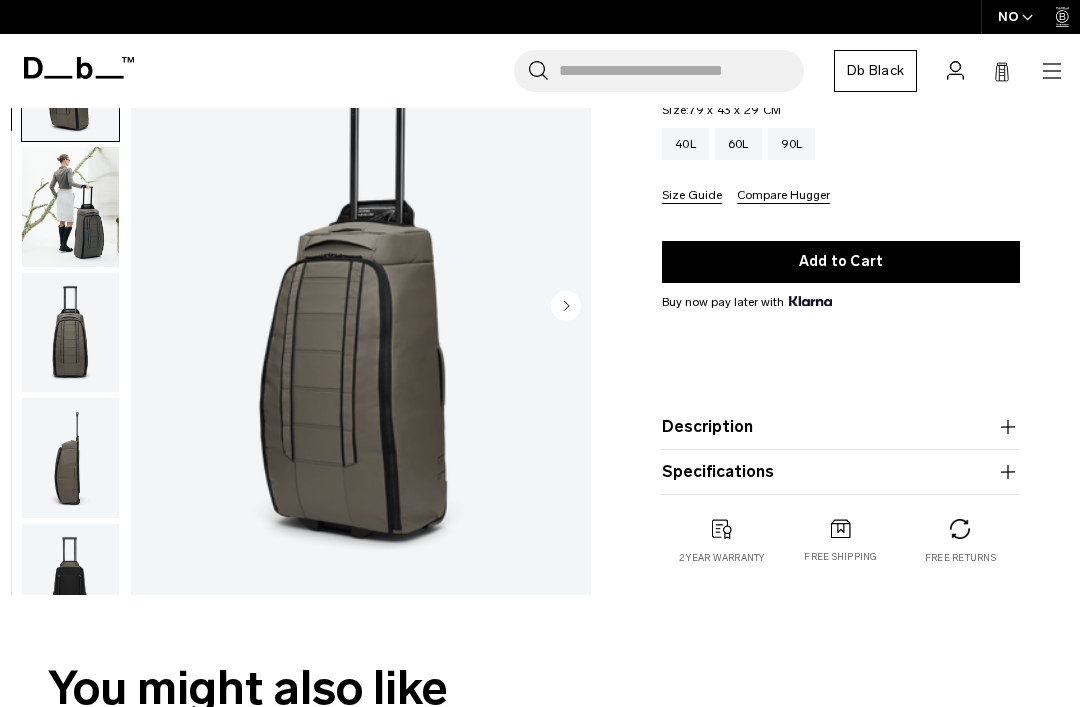 click at bounding box center [70, 458] 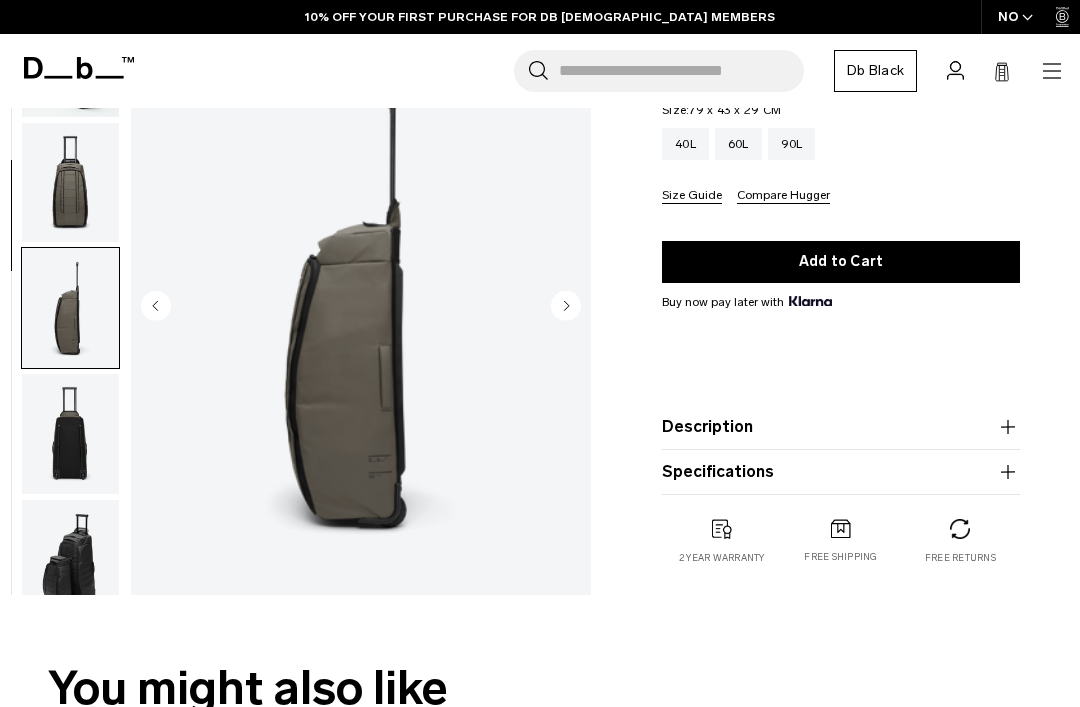 scroll, scrollTop: 382, scrollLeft: 0, axis: vertical 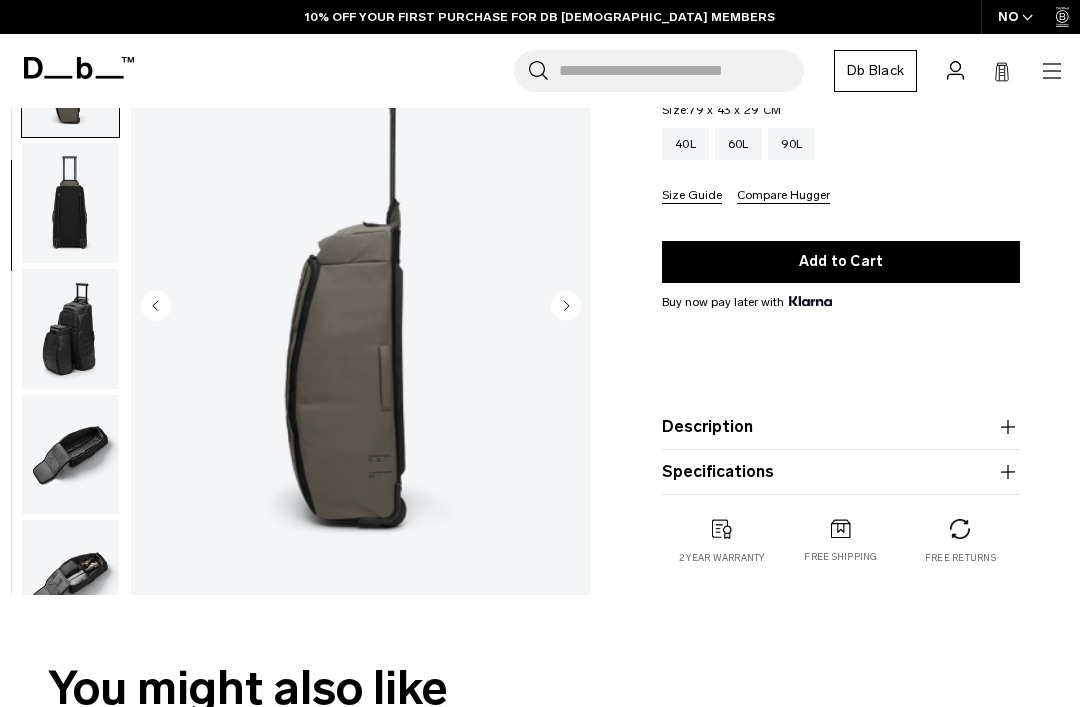 click at bounding box center [70, 329] 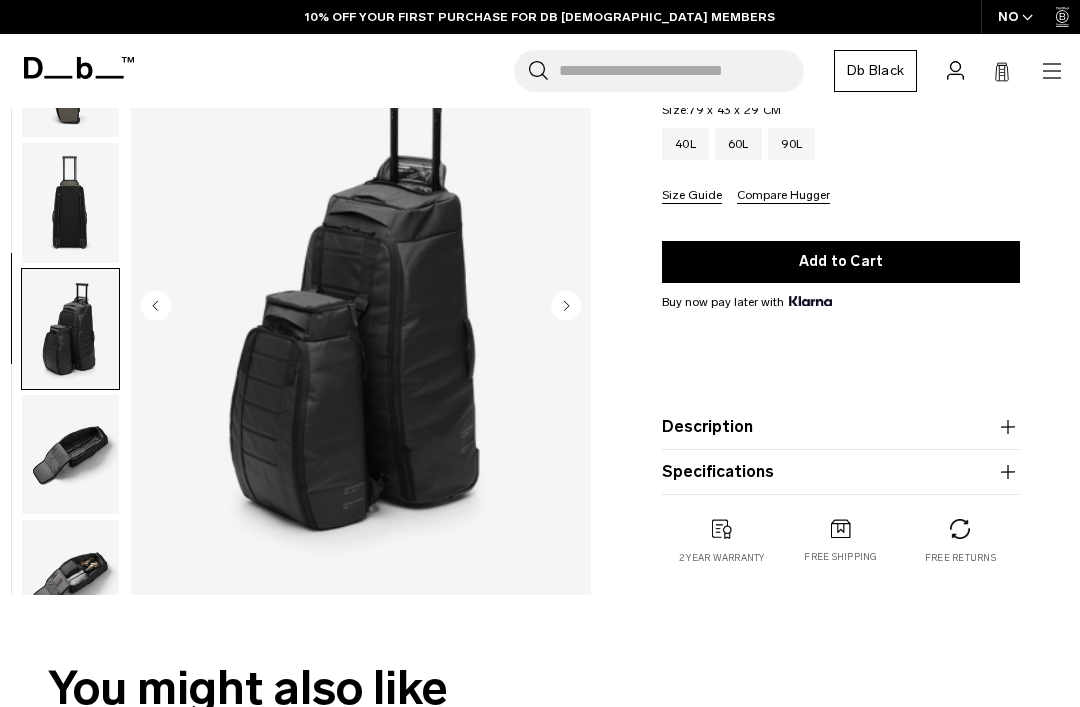scroll, scrollTop: 636, scrollLeft: 0, axis: vertical 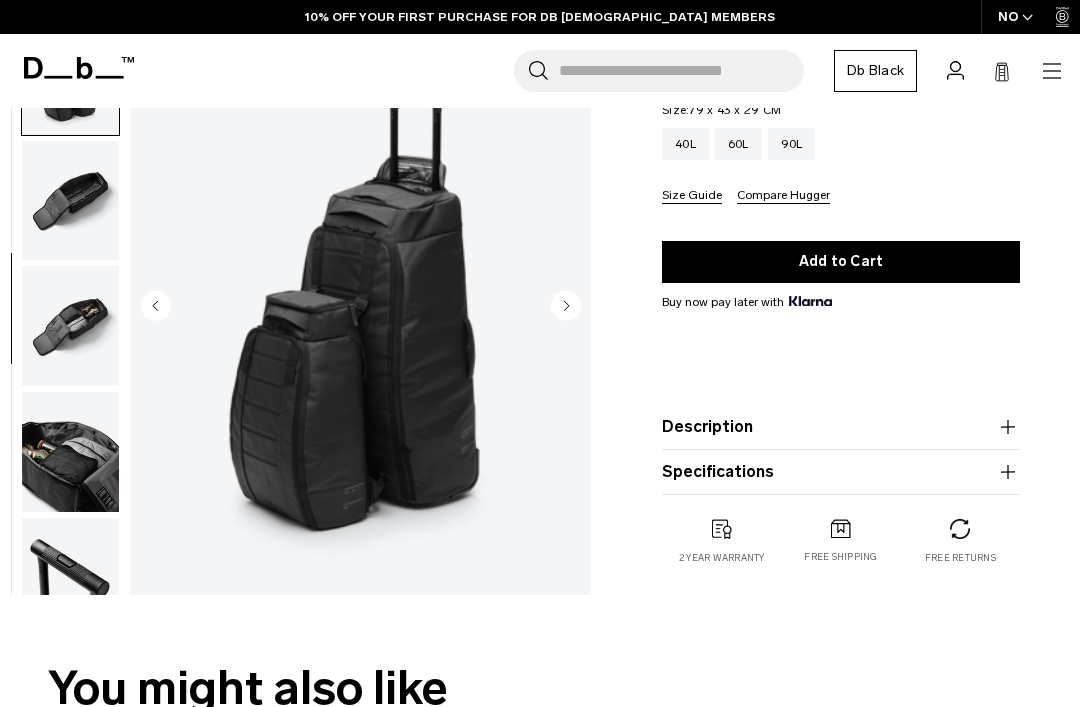 click at bounding box center (70, 452) 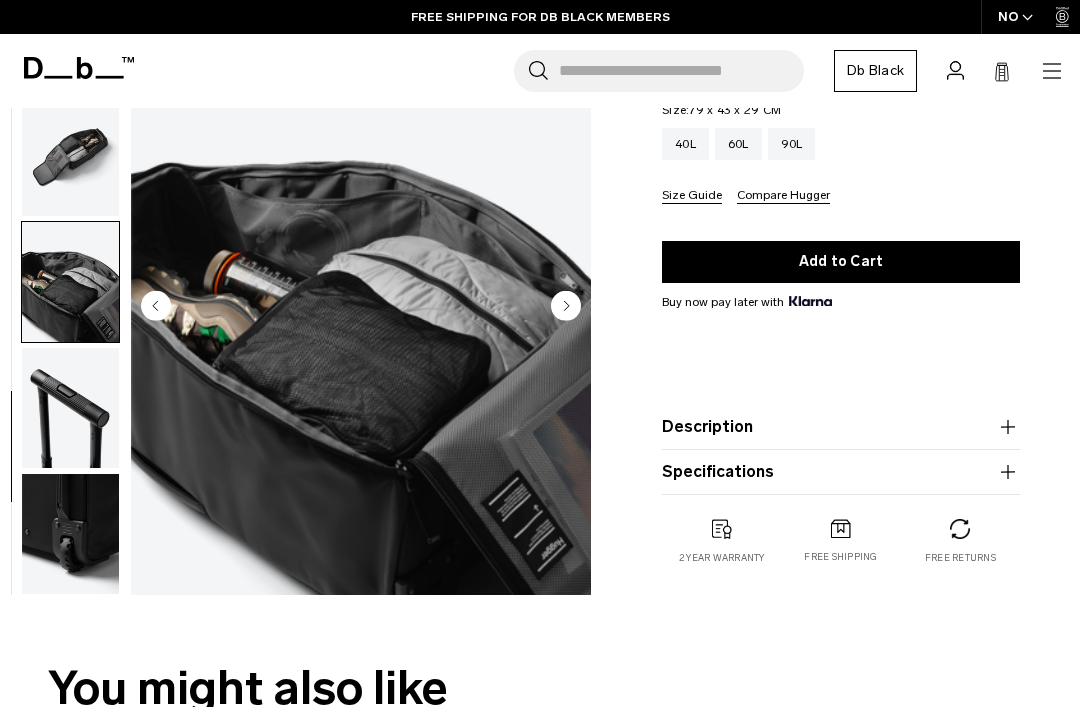 scroll, scrollTop: 822, scrollLeft: 0, axis: vertical 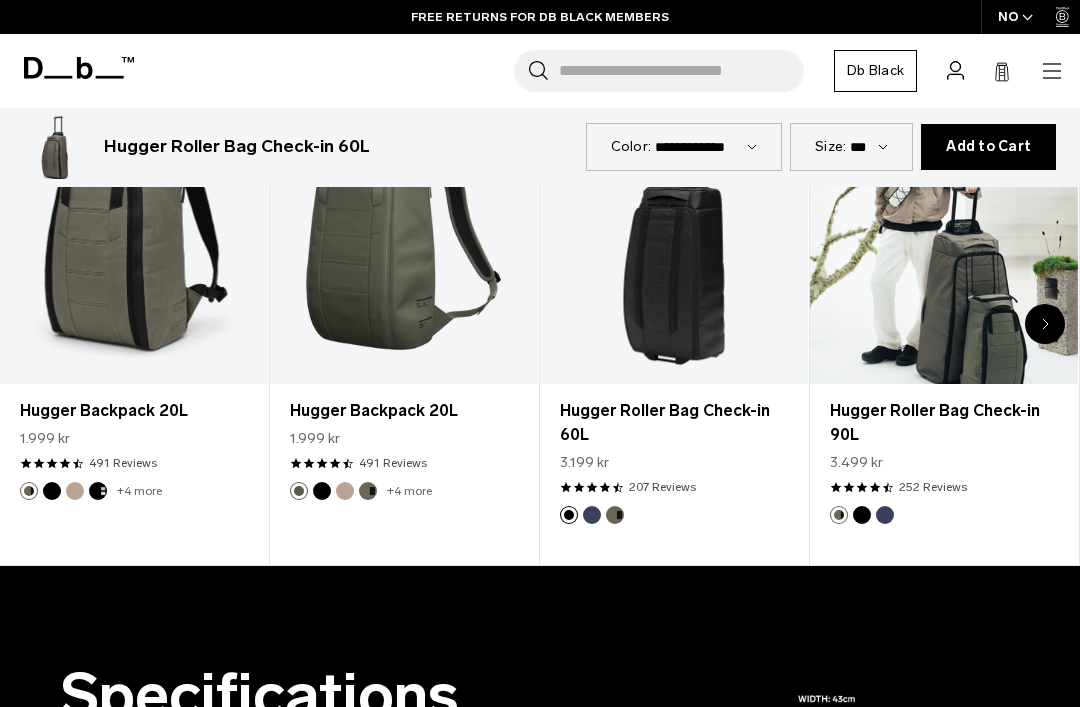click at bounding box center [944, 235] 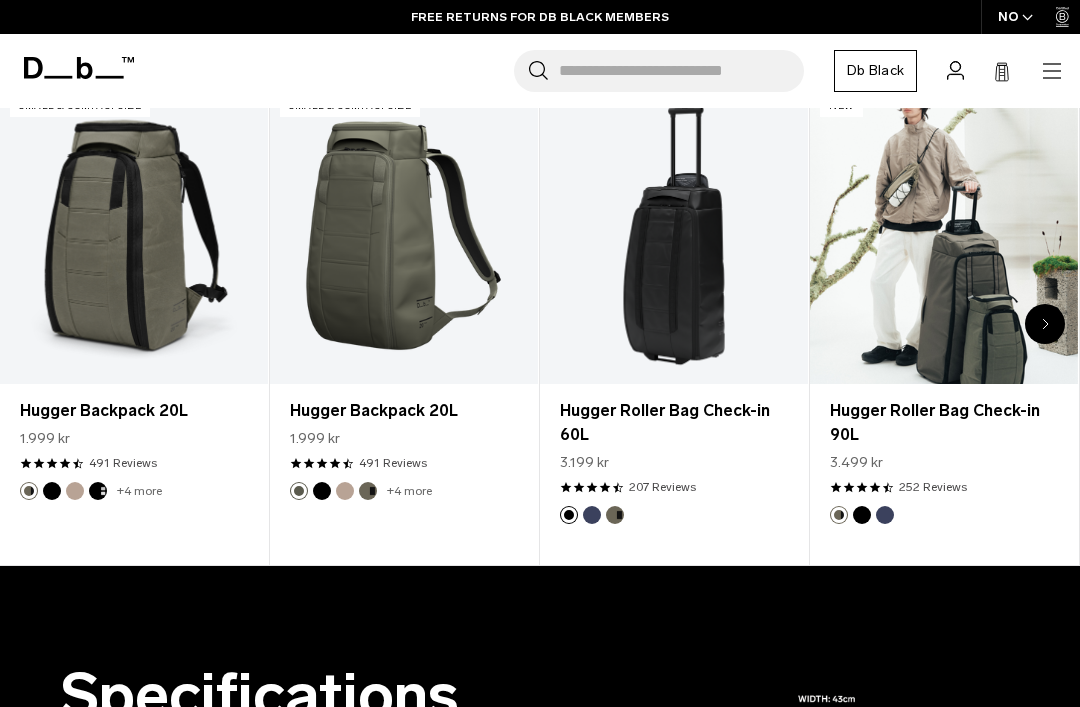 scroll, scrollTop: 833, scrollLeft: 0, axis: vertical 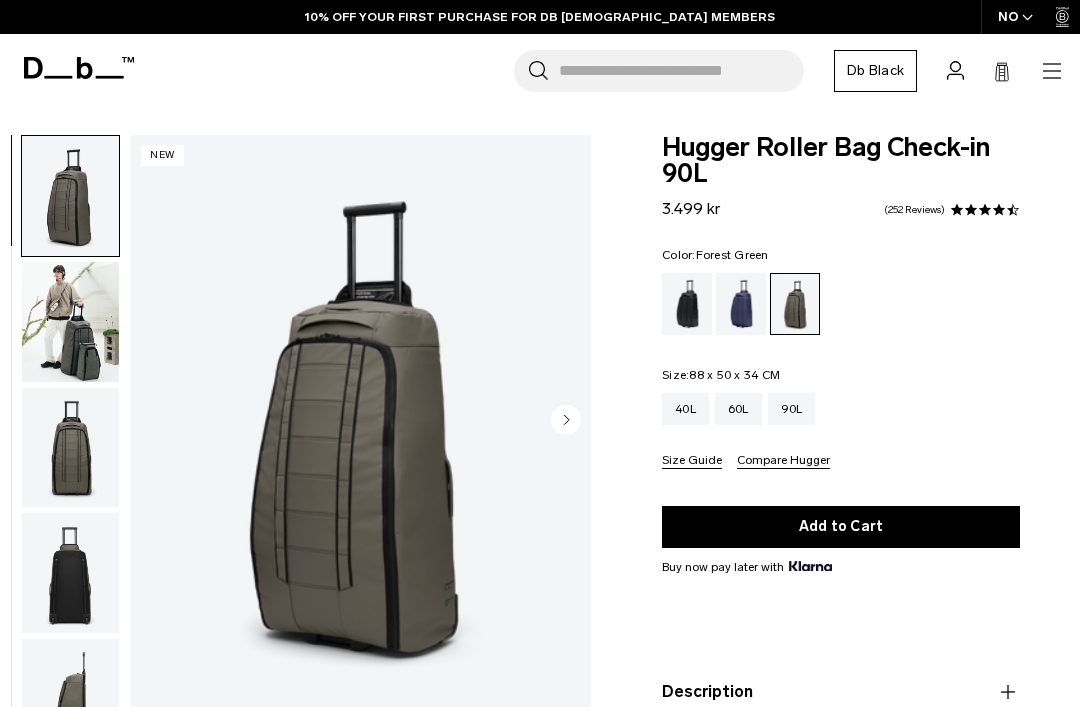 click at bounding box center (70, 322) 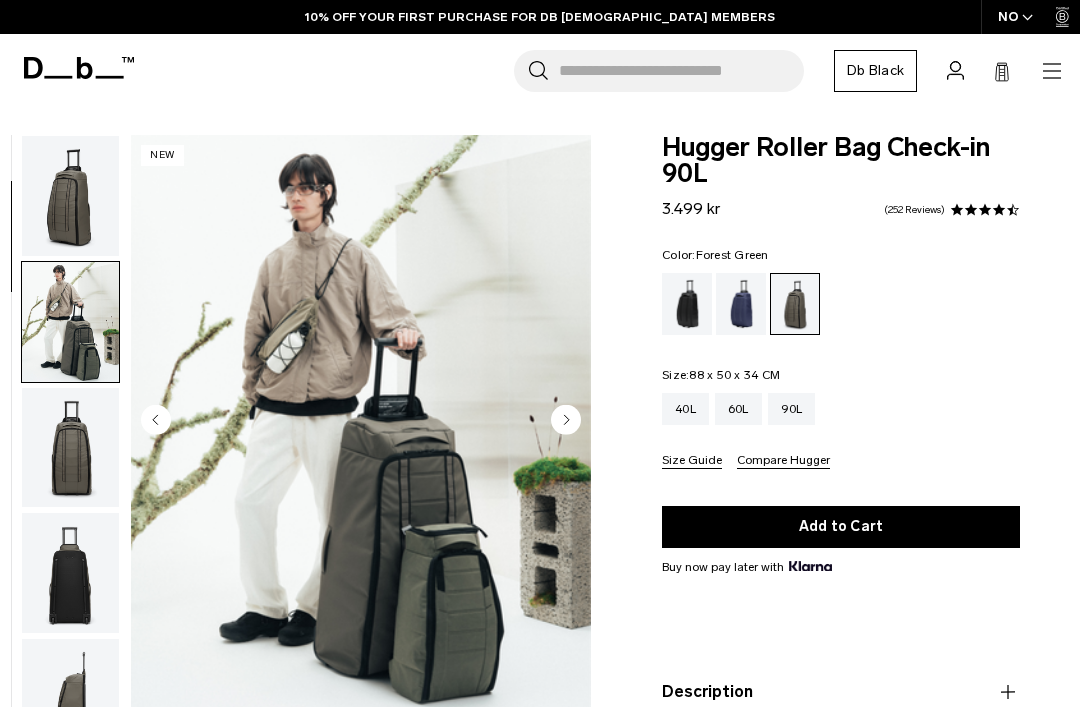 scroll, scrollTop: 31, scrollLeft: 0, axis: vertical 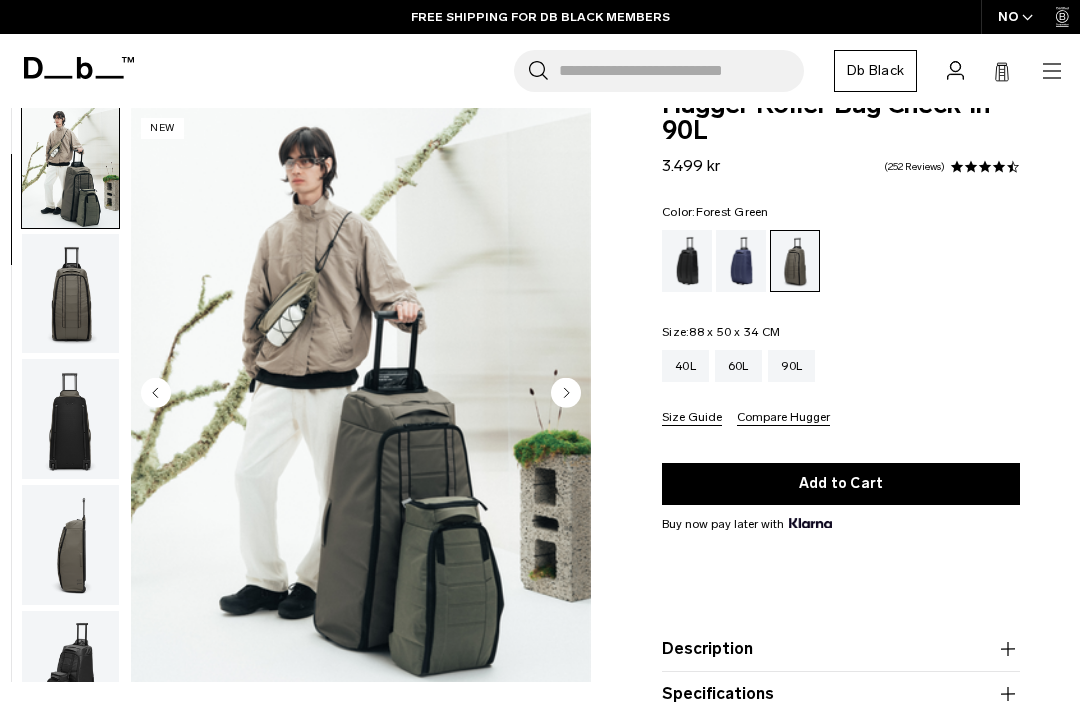 click at bounding box center [70, 294] 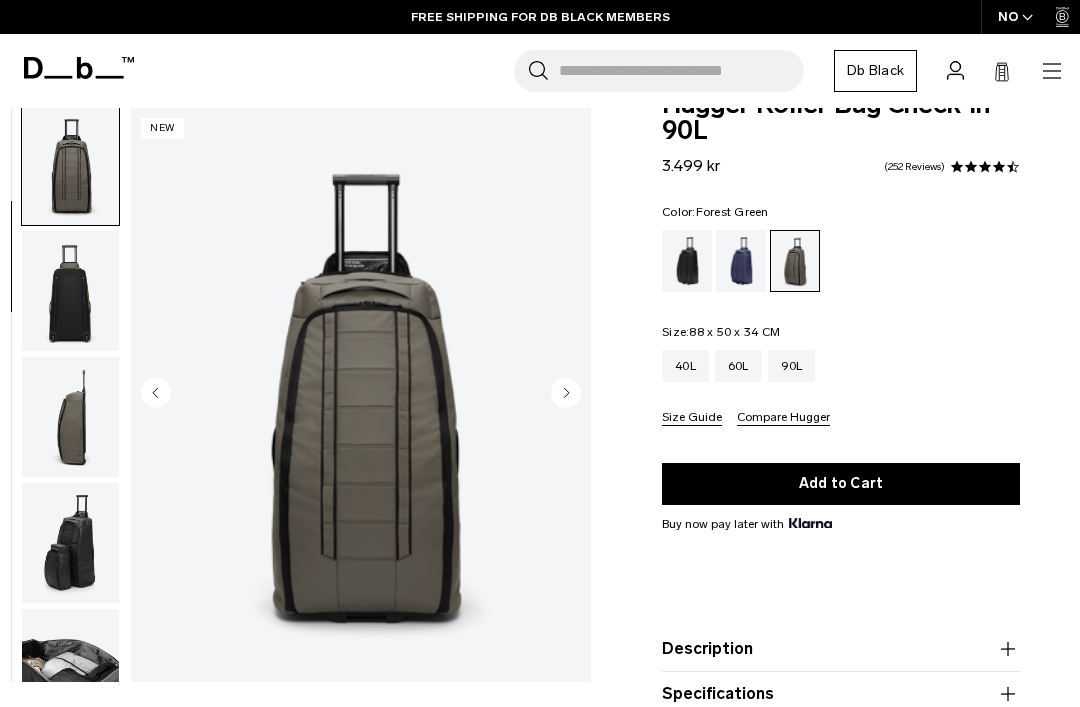 click at bounding box center [70, 291] 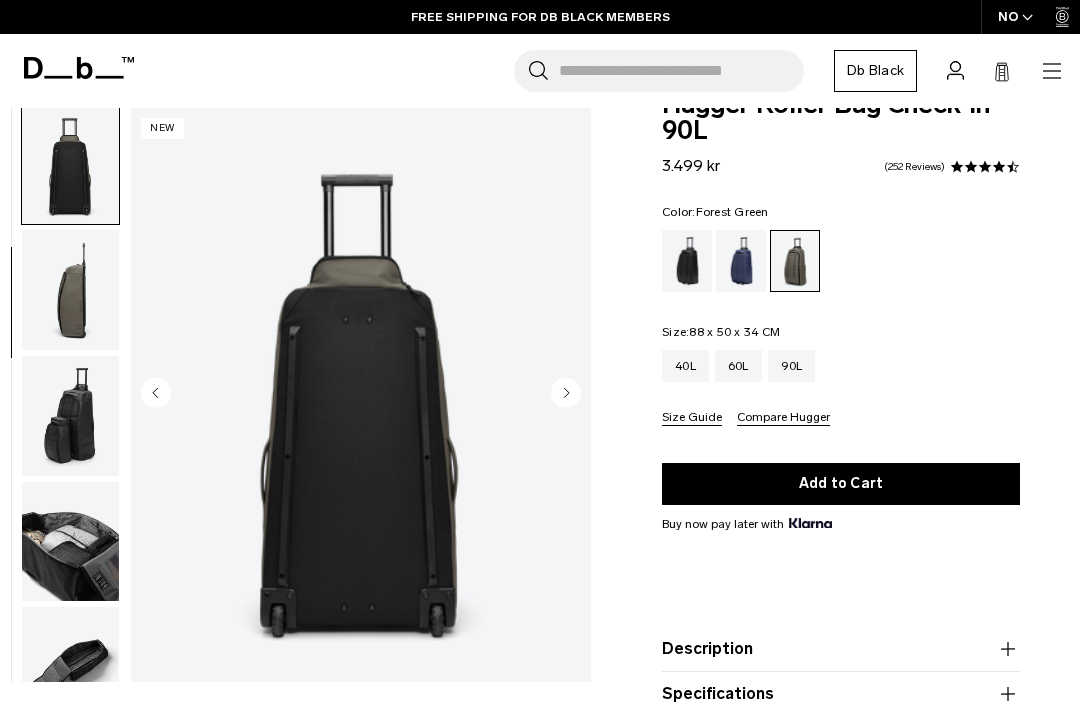 click at bounding box center (70, 290) 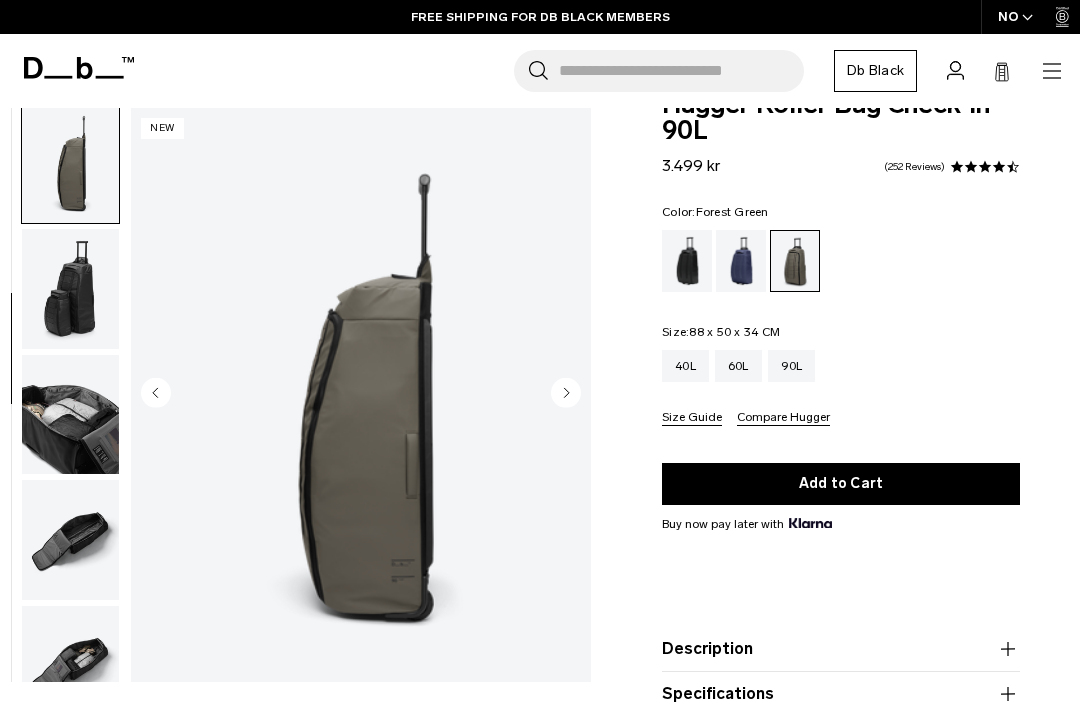 click at bounding box center (70, 289) 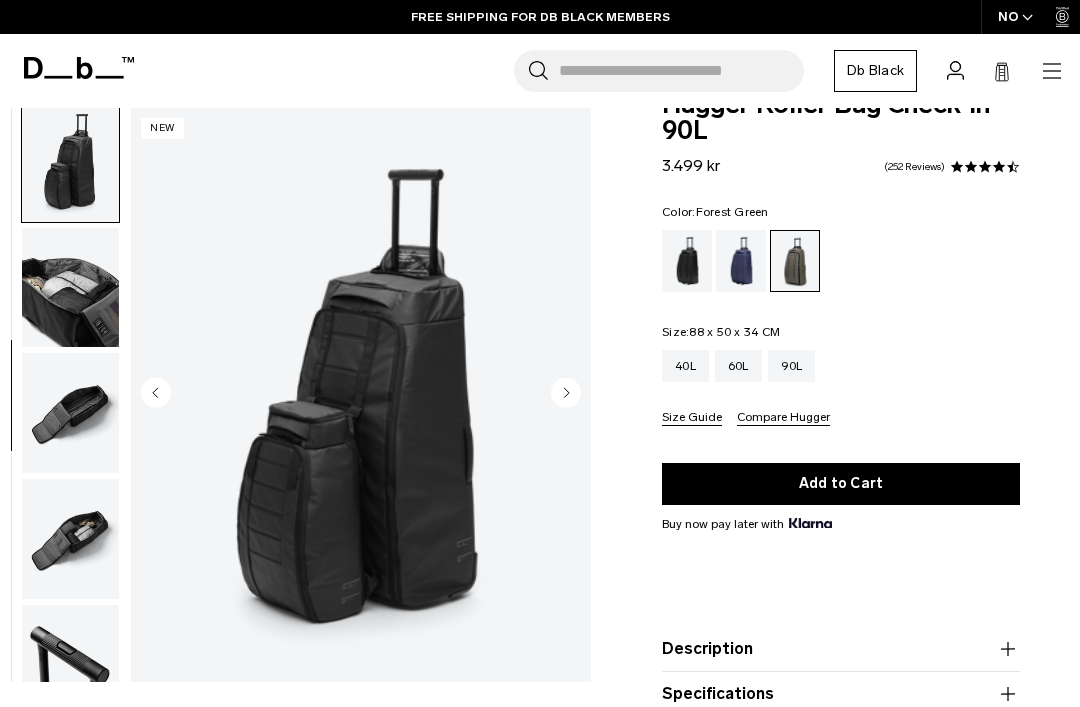 click at bounding box center [70, 288] 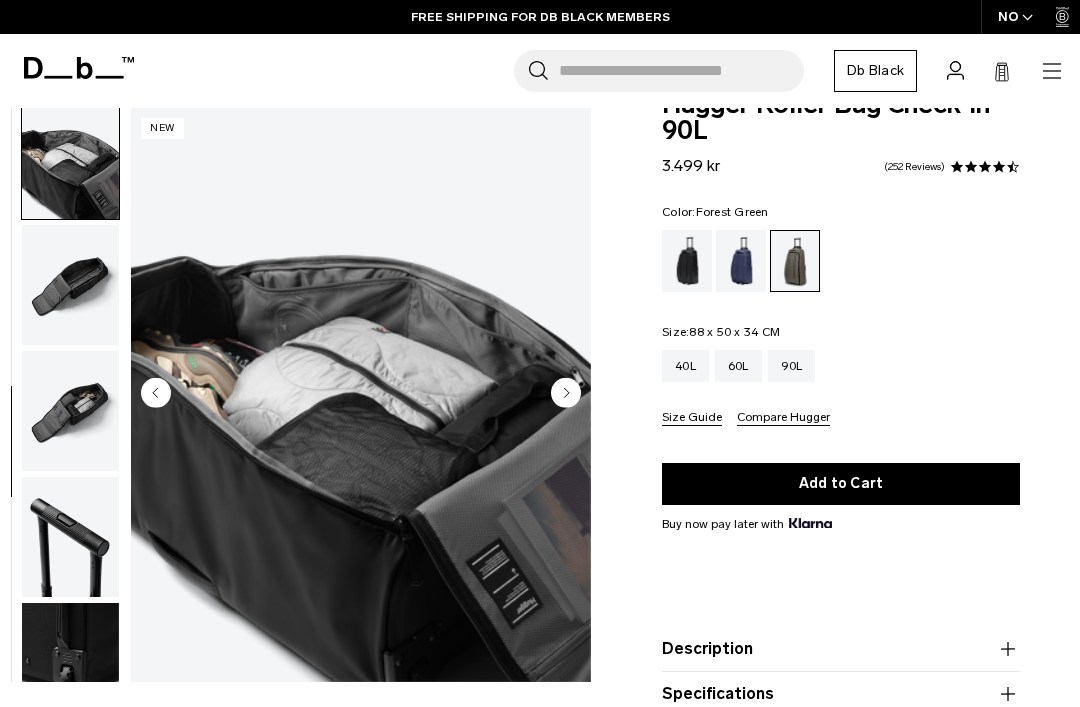 click at bounding box center (70, 285) 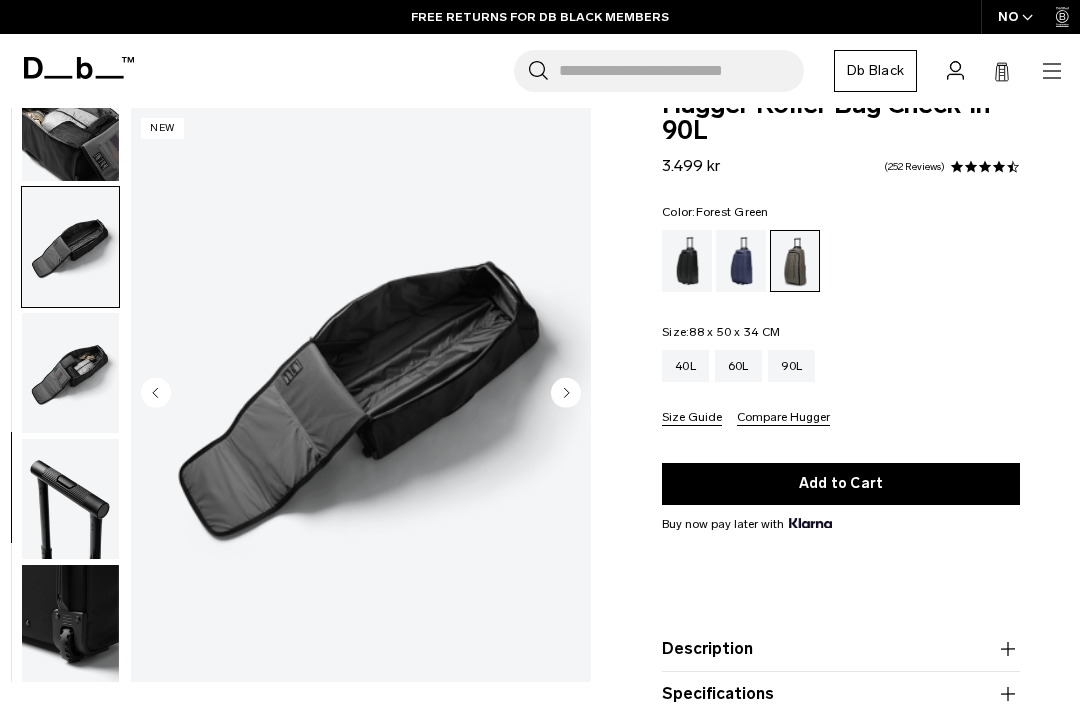 scroll, scrollTop: 822, scrollLeft: 0, axis: vertical 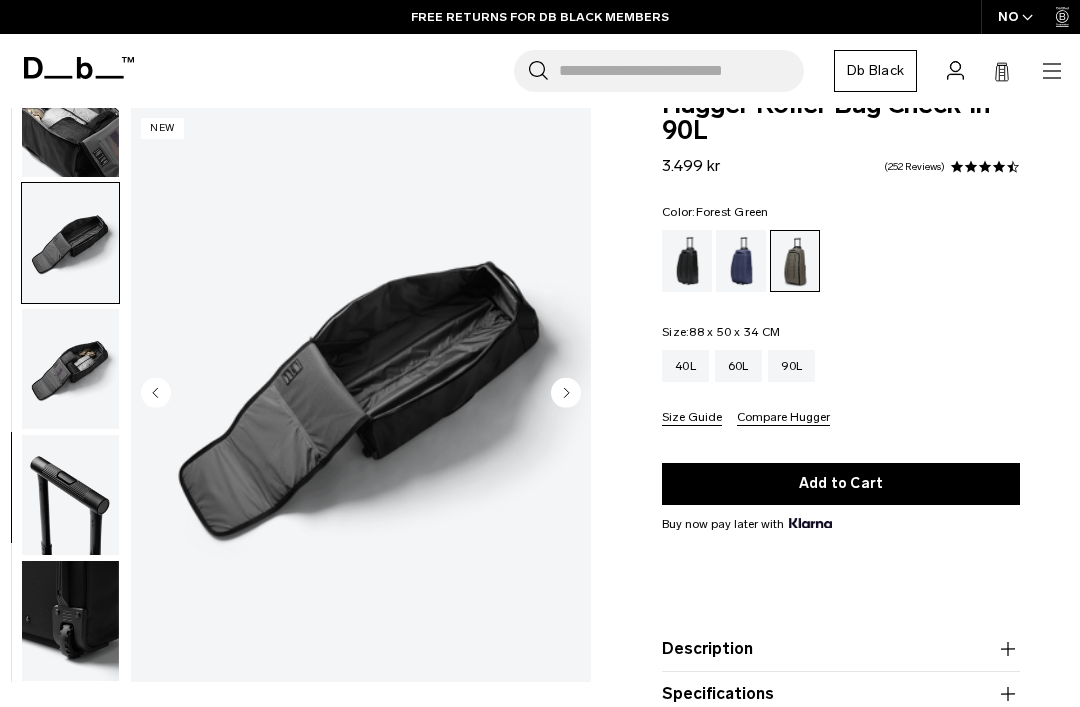 click at bounding box center [70, 369] 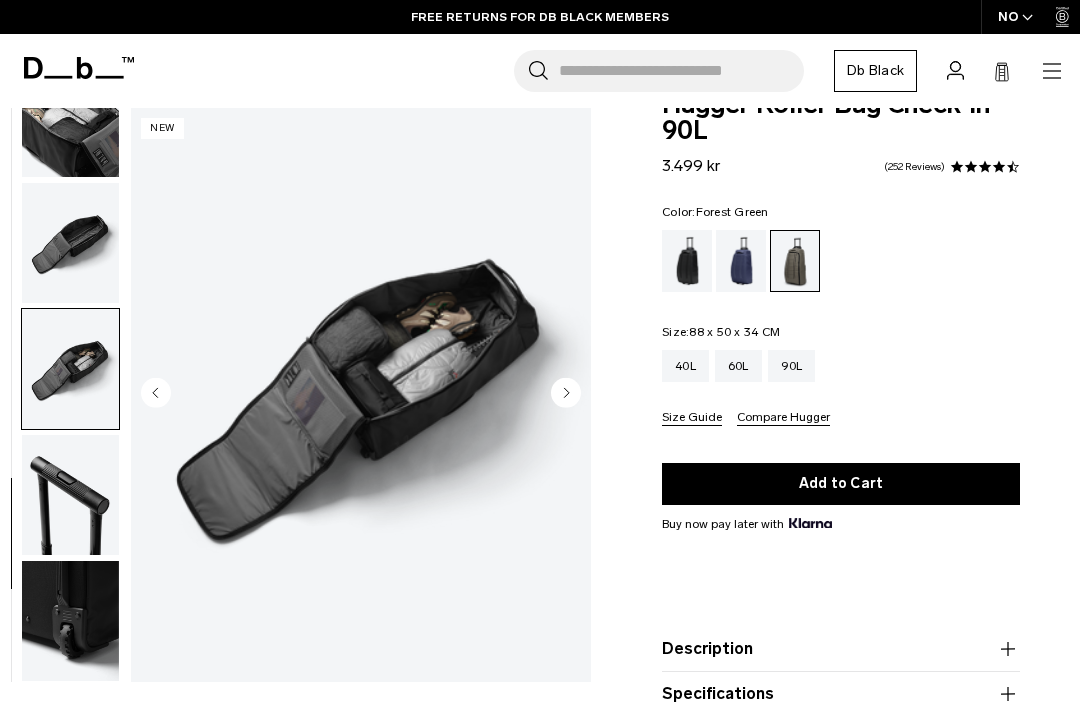 click at bounding box center (70, 495) 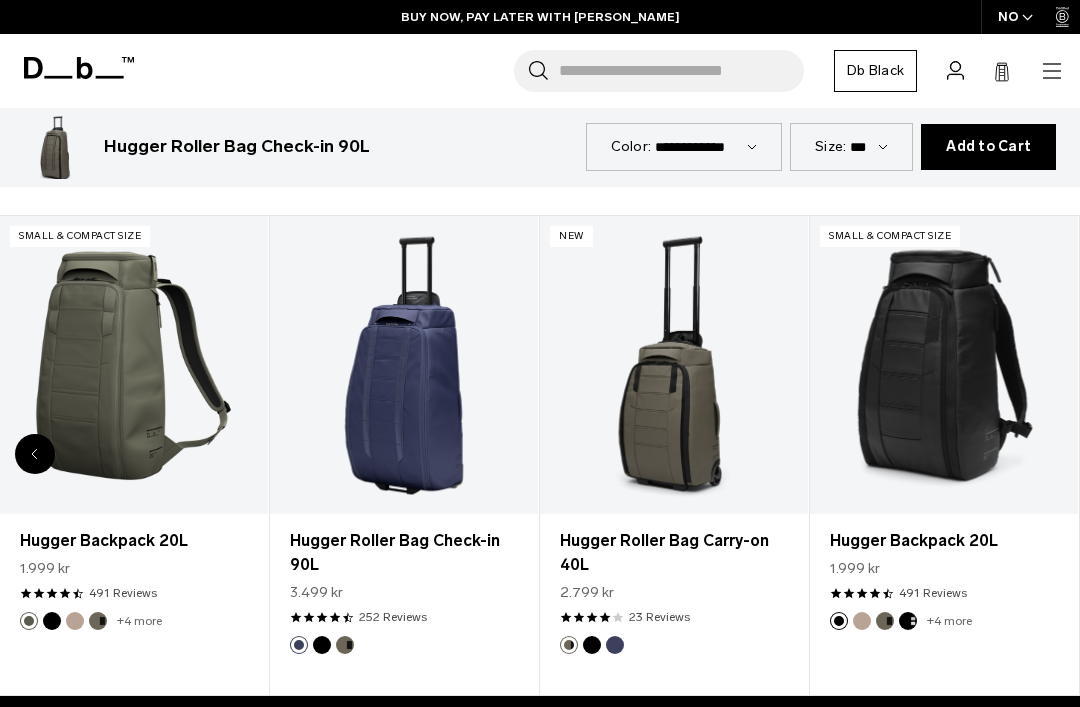 scroll, scrollTop: 530, scrollLeft: 0, axis: vertical 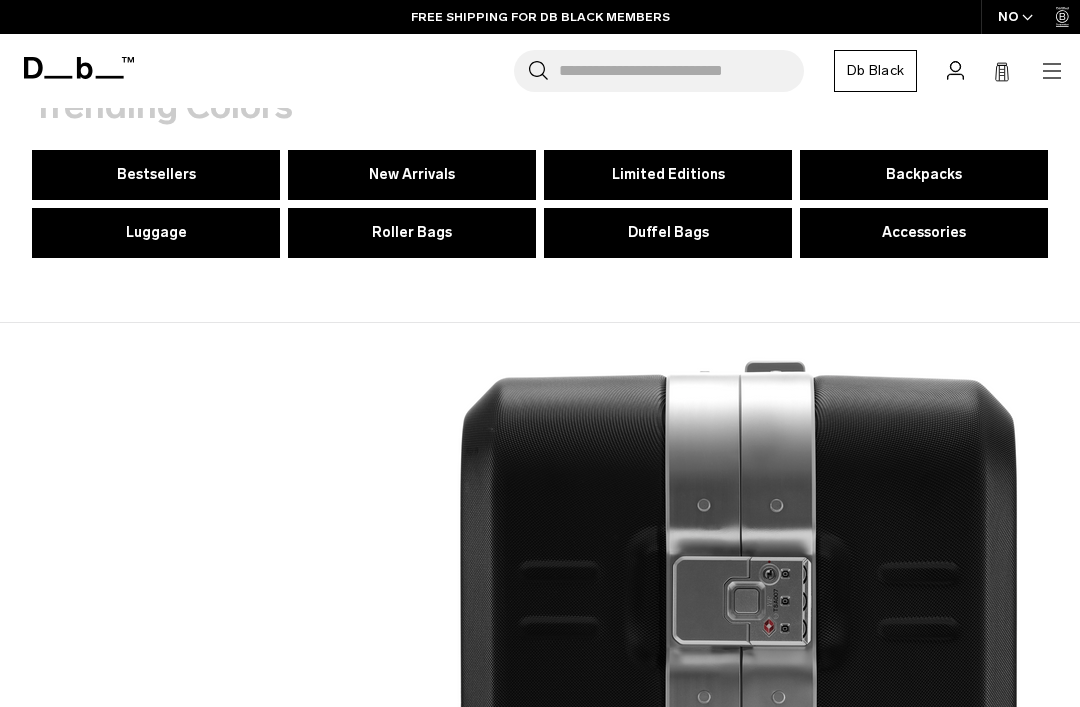 click on "Bestsellers" at bounding box center (156, 174) 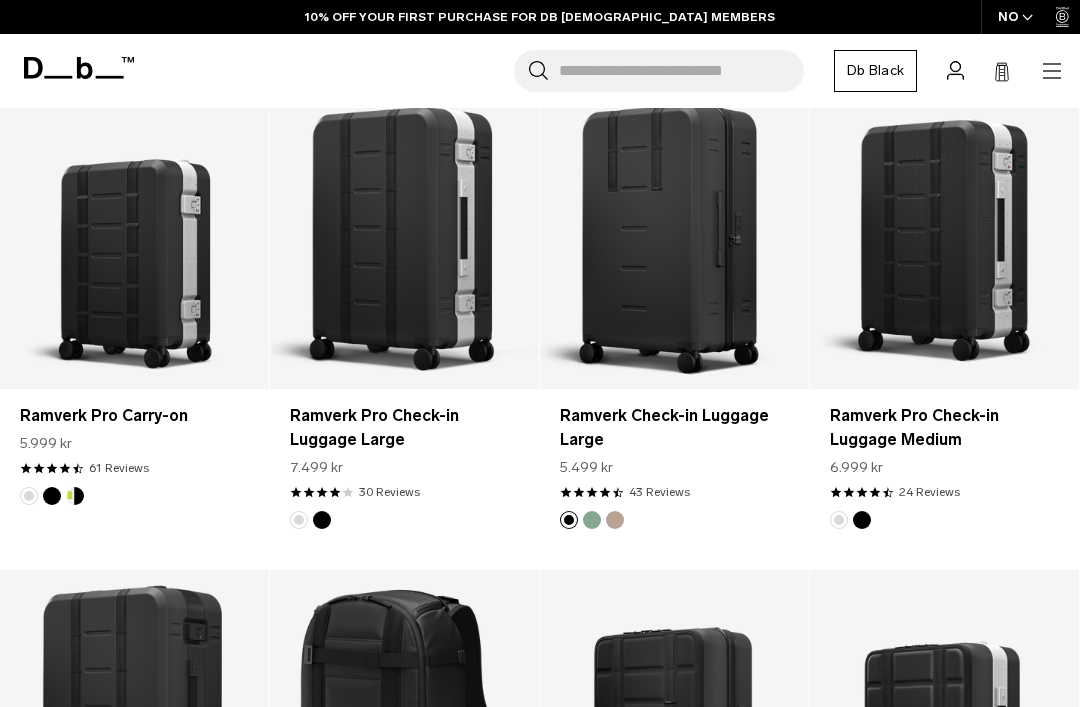 scroll, scrollTop: 0, scrollLeft: 0, axis: both 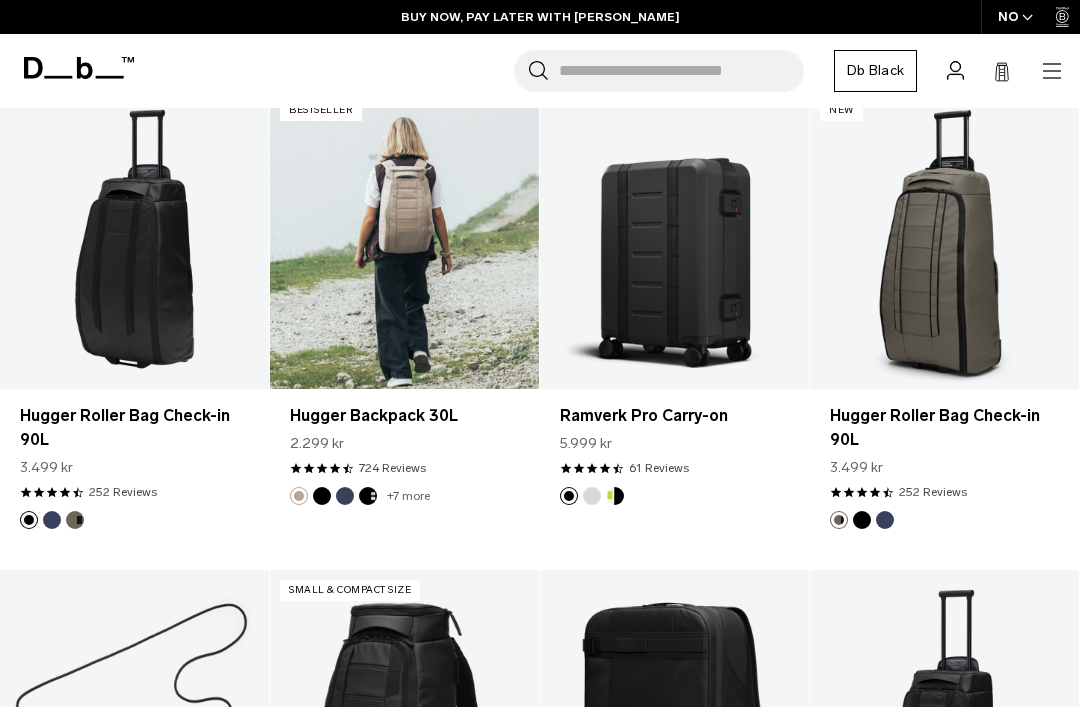 click at bounding box center (404, 239) 